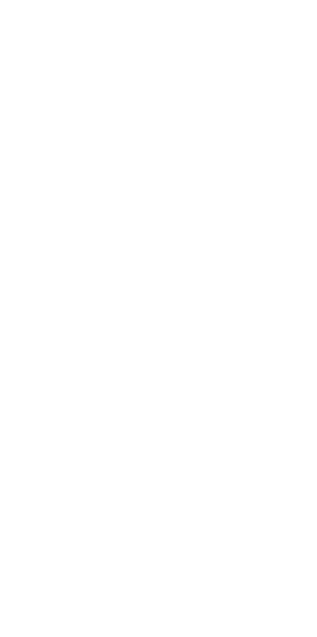 scroll, scrollTop: 0, scrollLeft: 0, axis: both 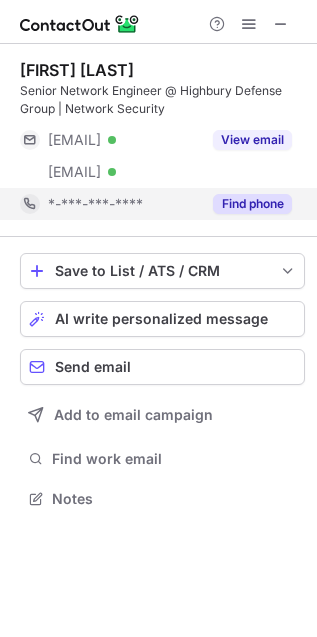 click on "Find phone" at bounding box center (252, 204) 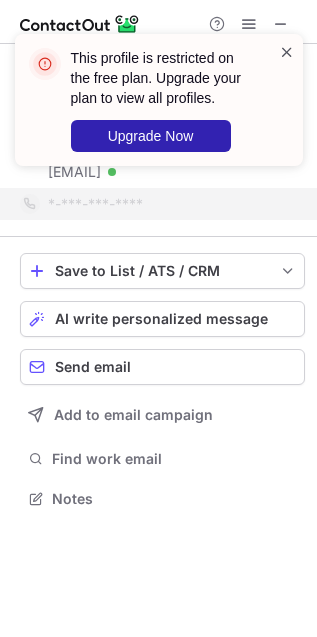 click at bounding box center [287, 52] 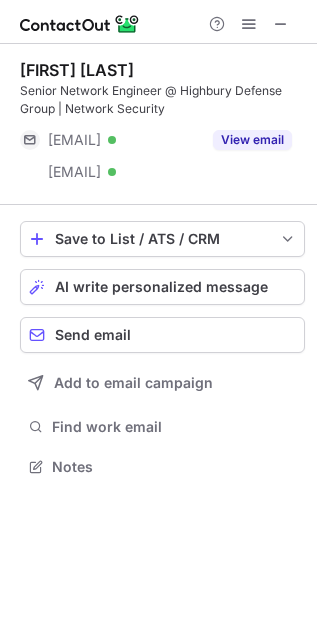 scroll, scrollTop: 452, scrollLeft: 317, axis: both 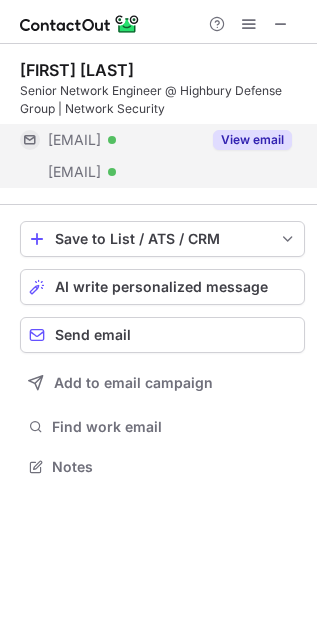 click on "View email" at bounding box center (252, 140) 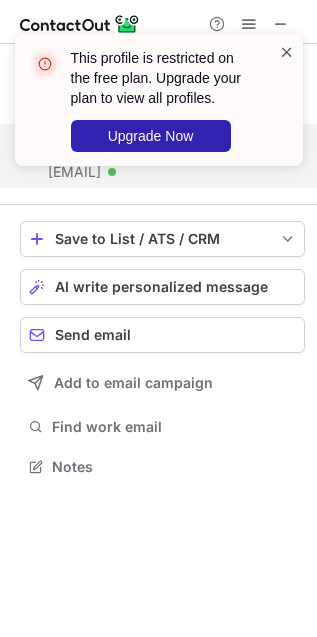 click at bounding box center (287, 52) 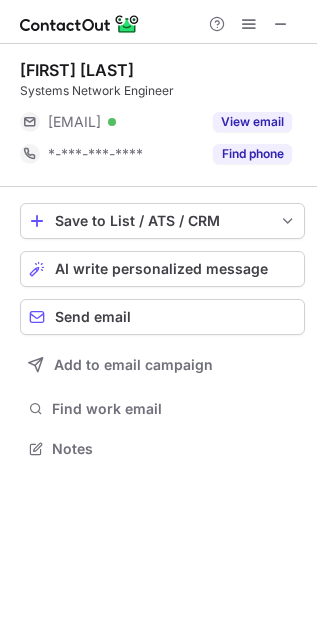 scroll, scrollTop: 435, scrollLeft: 317, axis: both 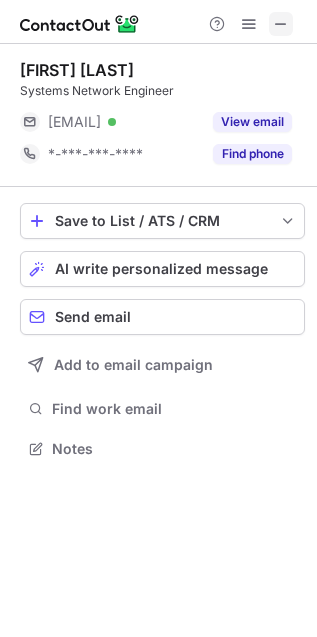 click at bounding box center [281, 24] 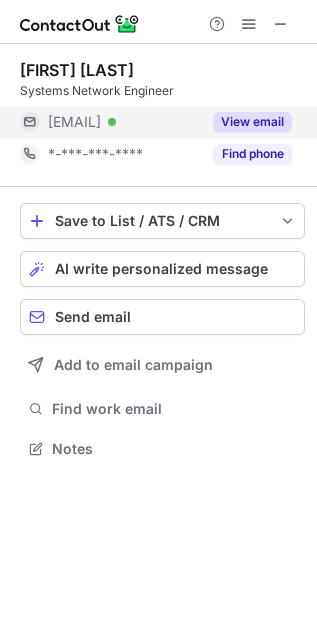 click on "View email" at bounding box center [252, 122] 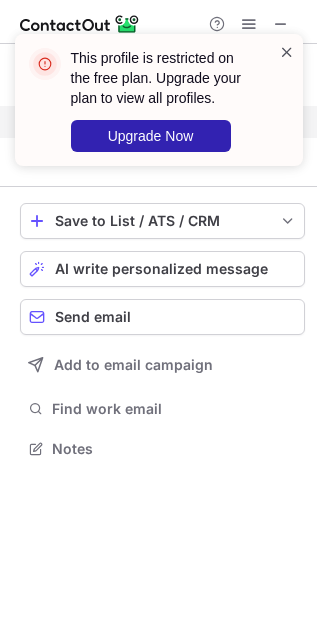 click at bounding box center (287, 52) 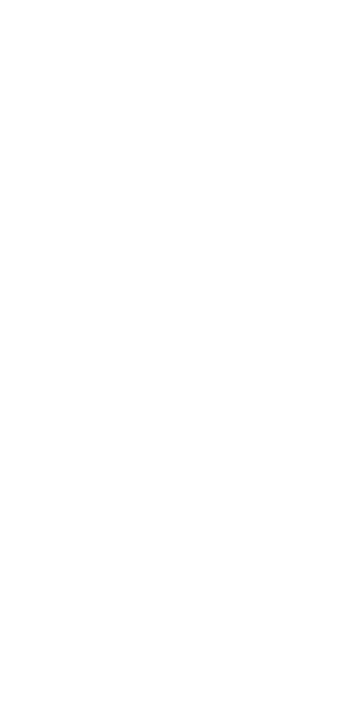 scroll, scrollTop: 0, scrollLeft: 0, axis: both 